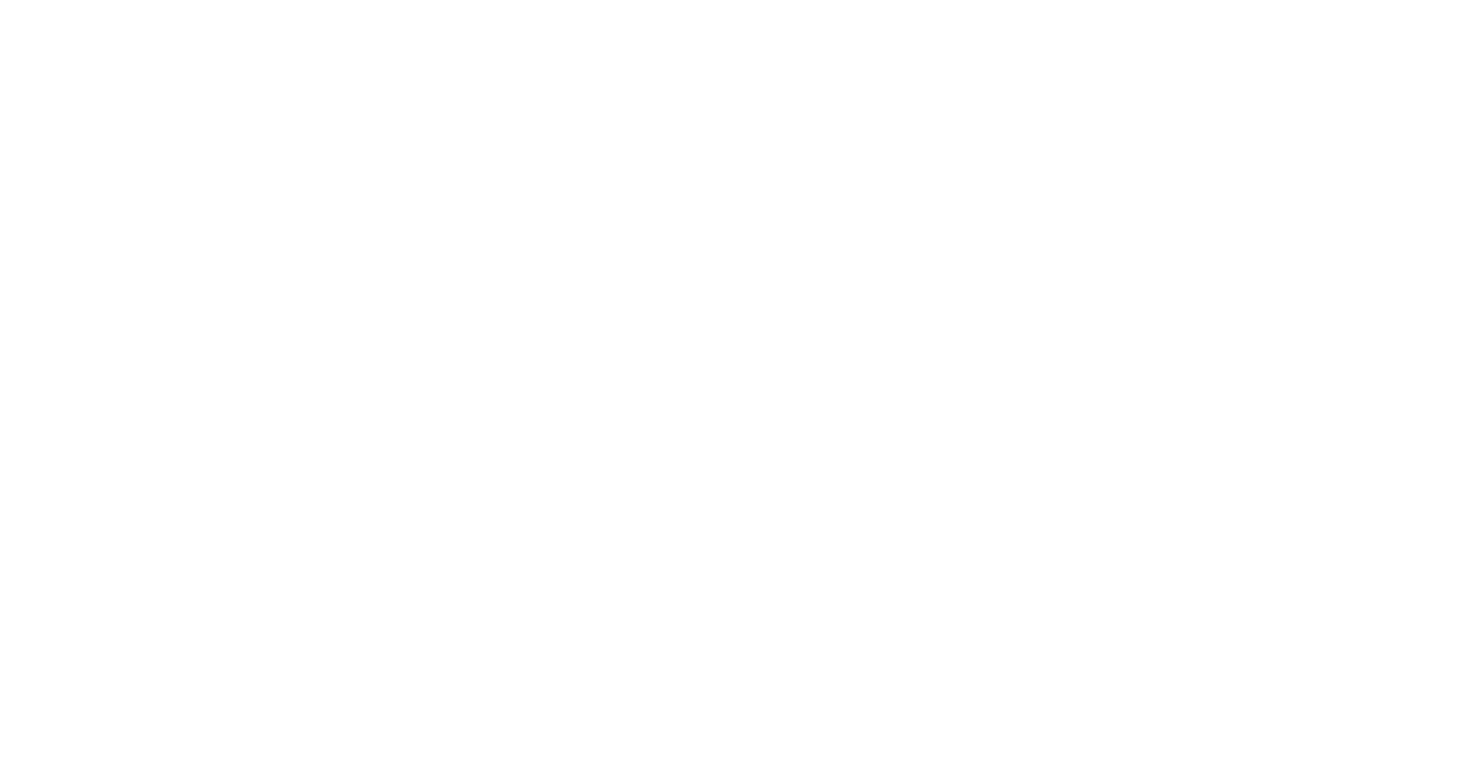 scroll, scrollTop: 0, scrollLeft: 0, axis: both 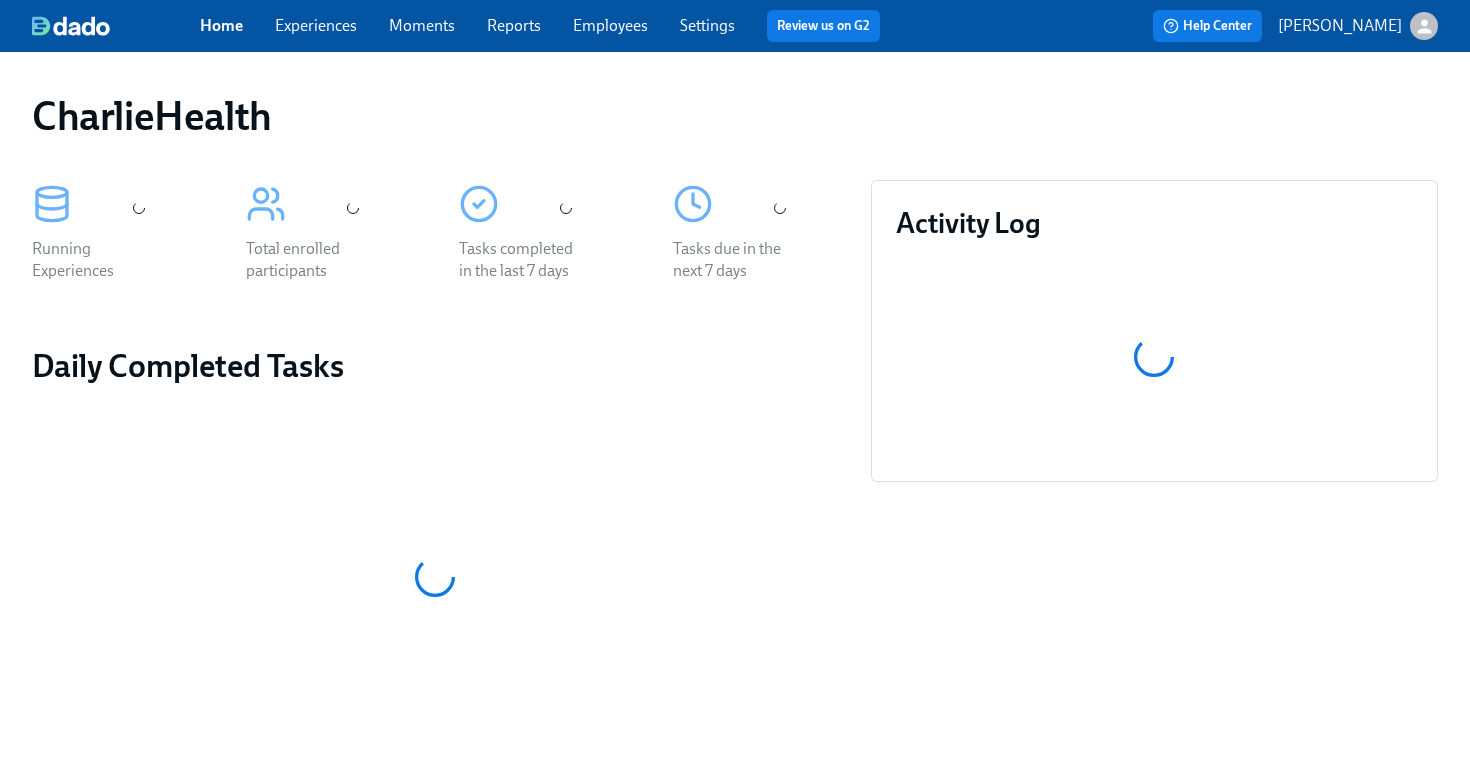 click on "Employees" at bounding box center [610, 25] 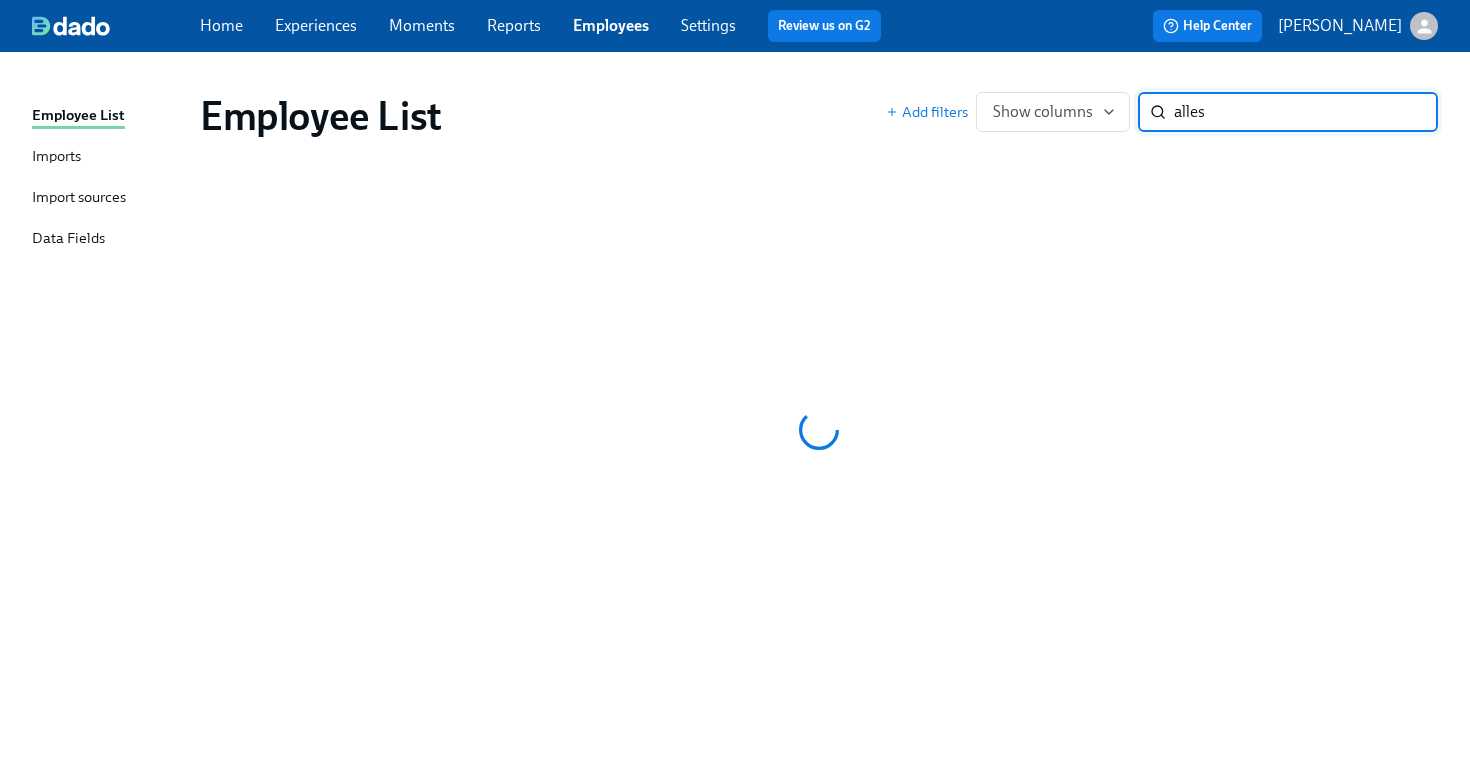 type on "alles" 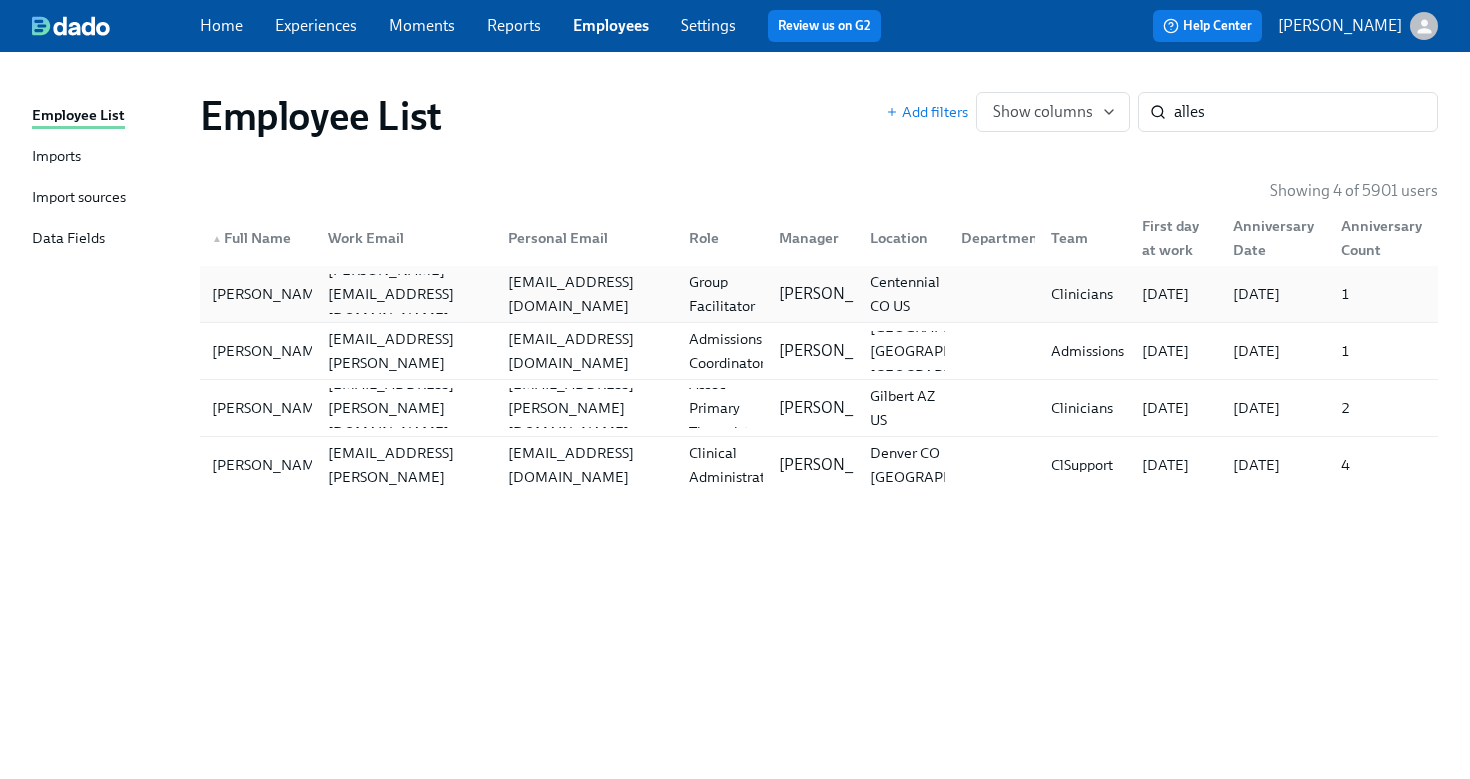 click on "[EMAIL_ADDRESS][DOMAIN_NAME]" at bounding box center (586, 294) 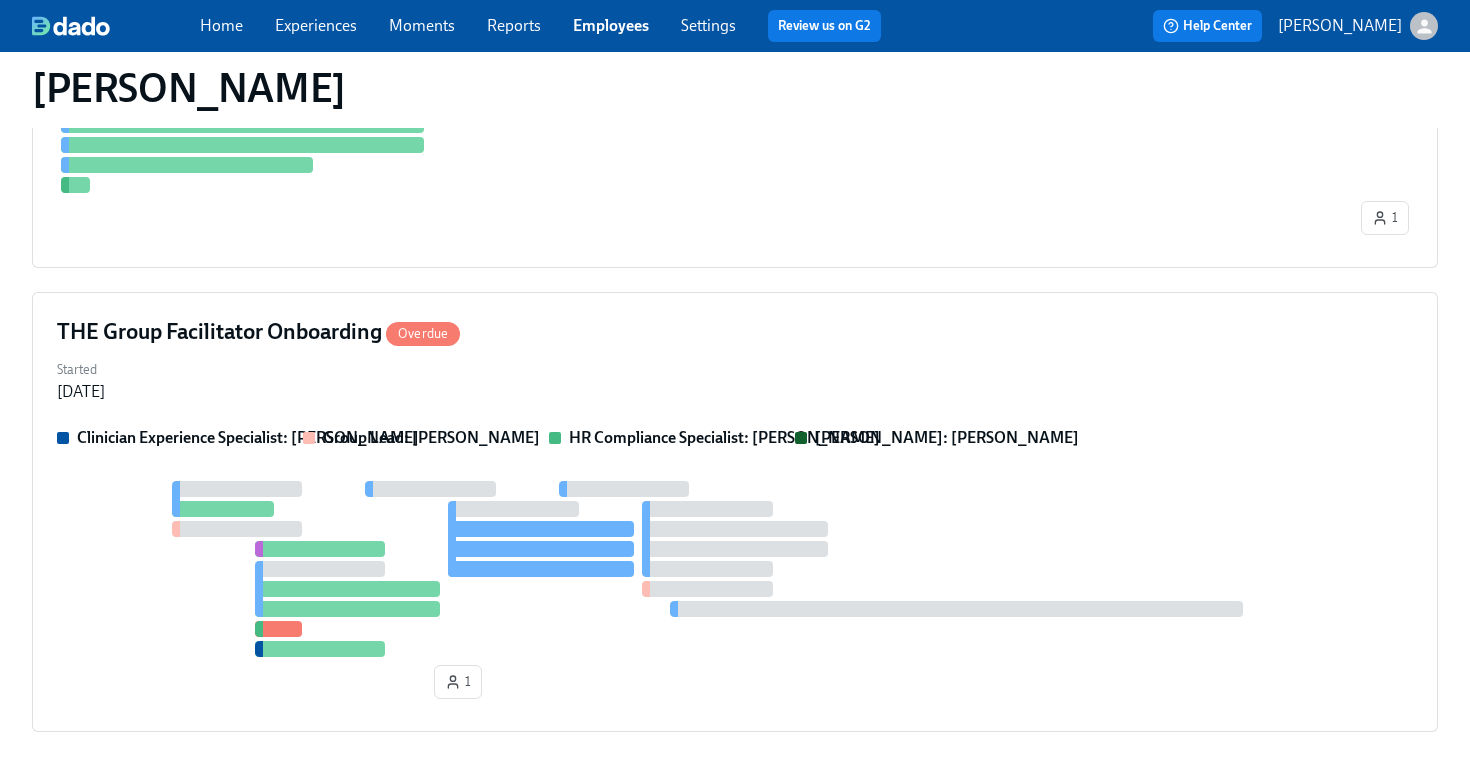 scroll, scrollTop: 939, scrollLeft: 0, axis: vertical 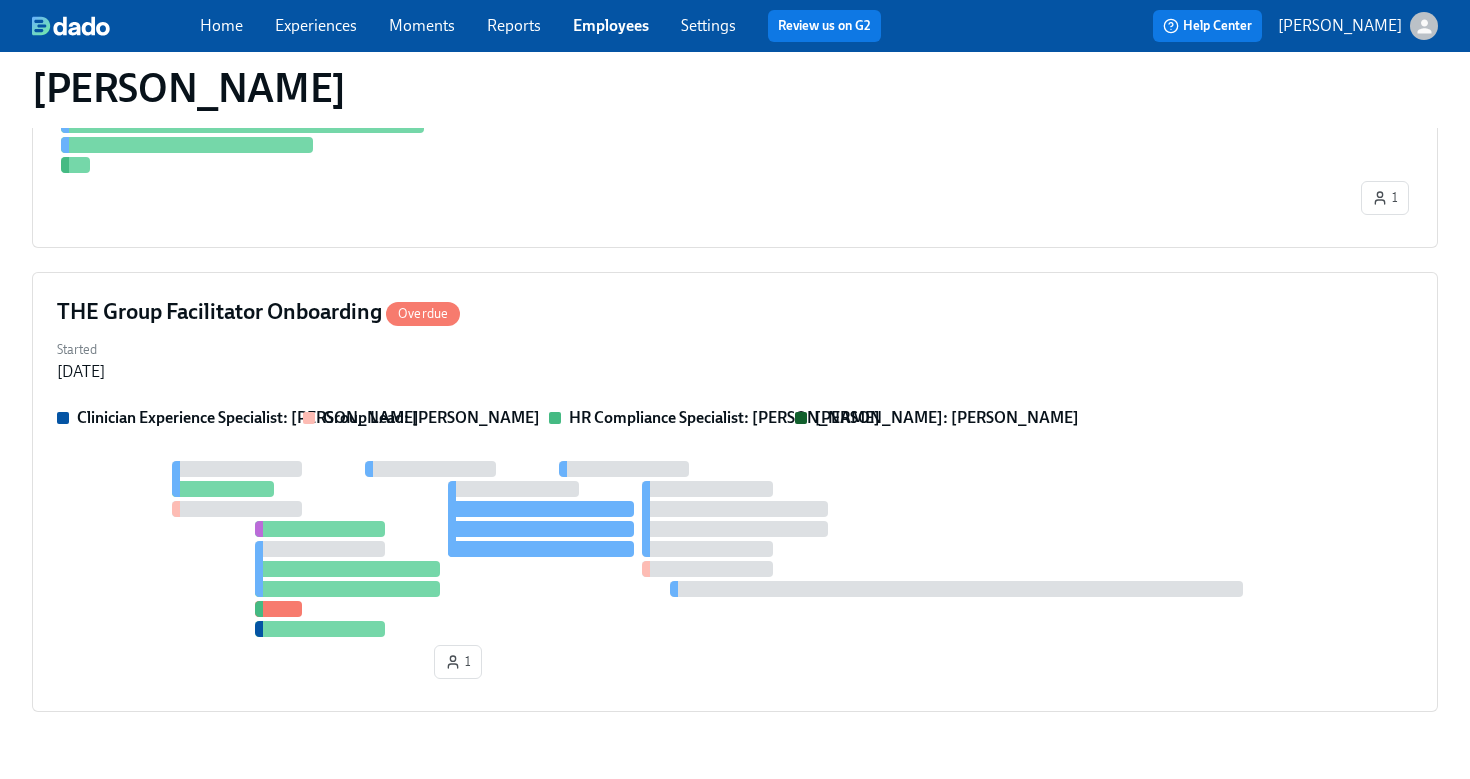 click on "THE Group Facilitator Onboarding   Overdue" at bounding box center [735, 312] 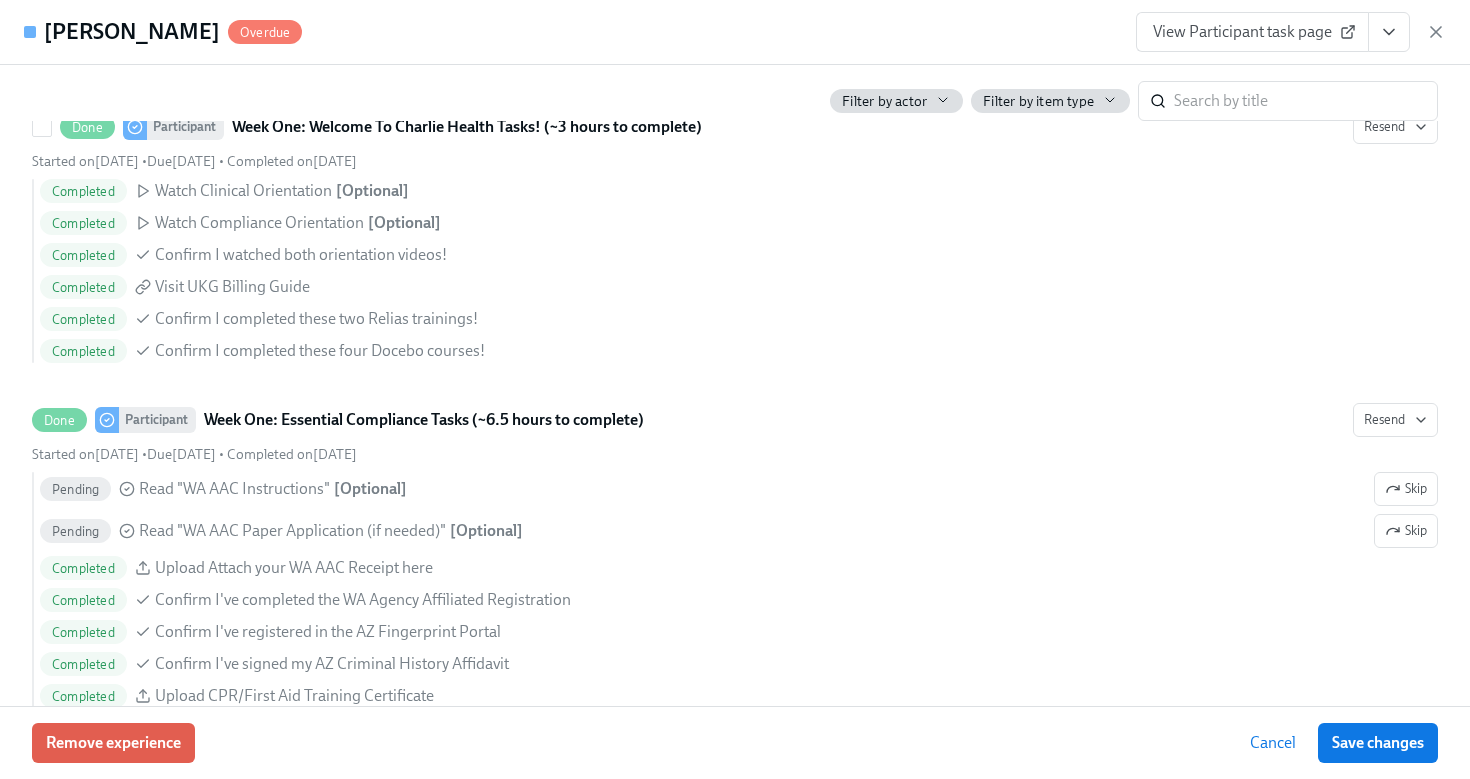 scroll, scrollTop: 1578, scrollLeft: 0, axis: vertical 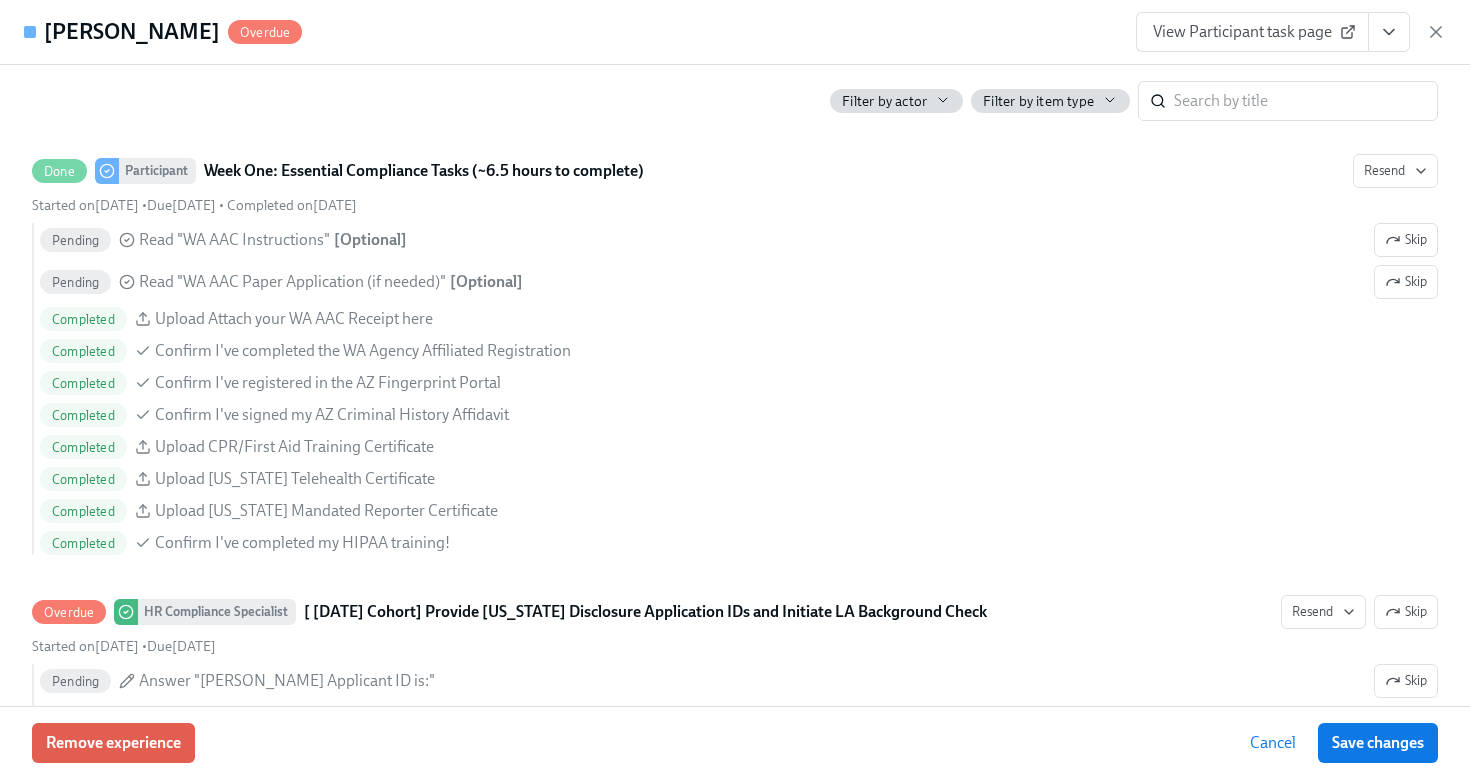 click at bounding box center [1389, 32] 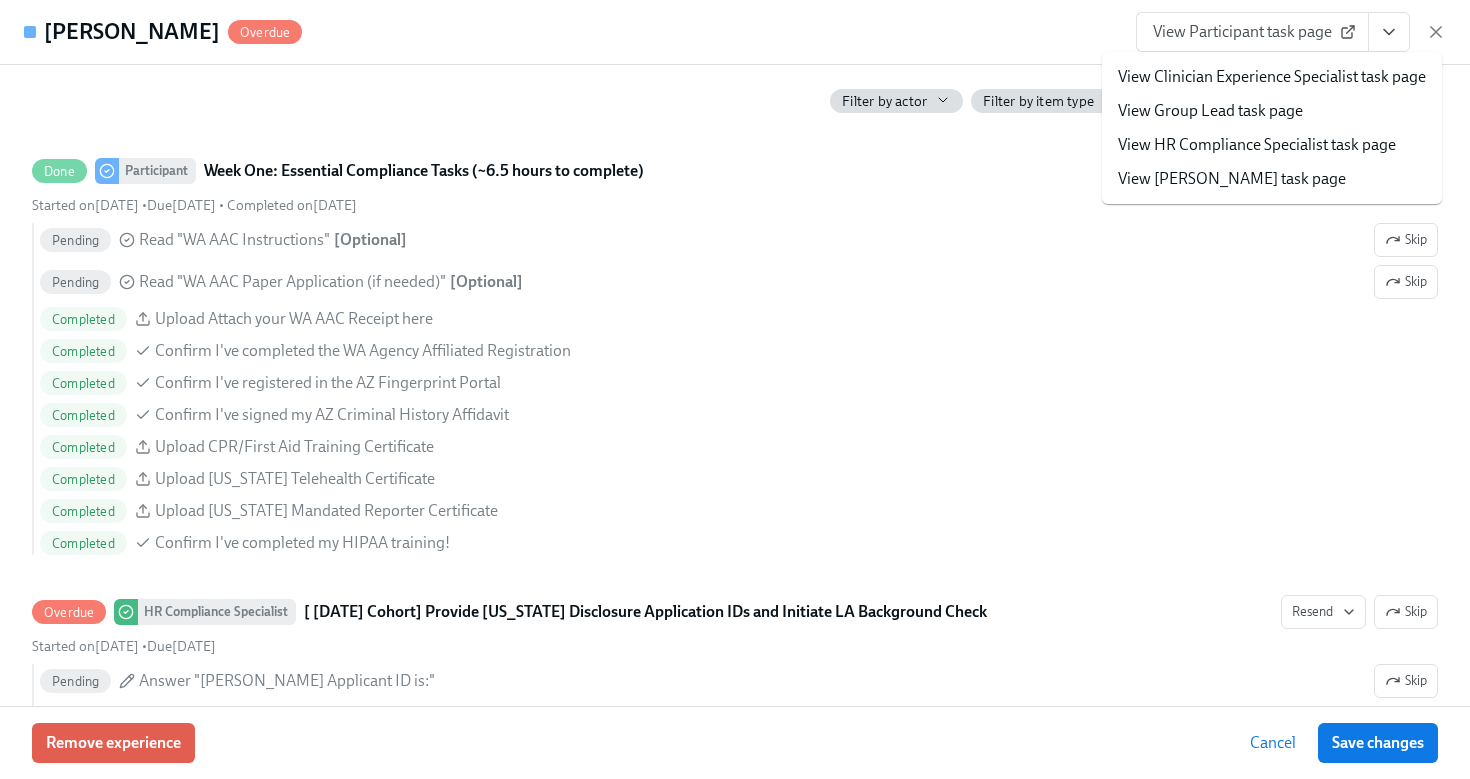click on "View HR Compliance Specialist task page" at bounding box center (1272, 145) 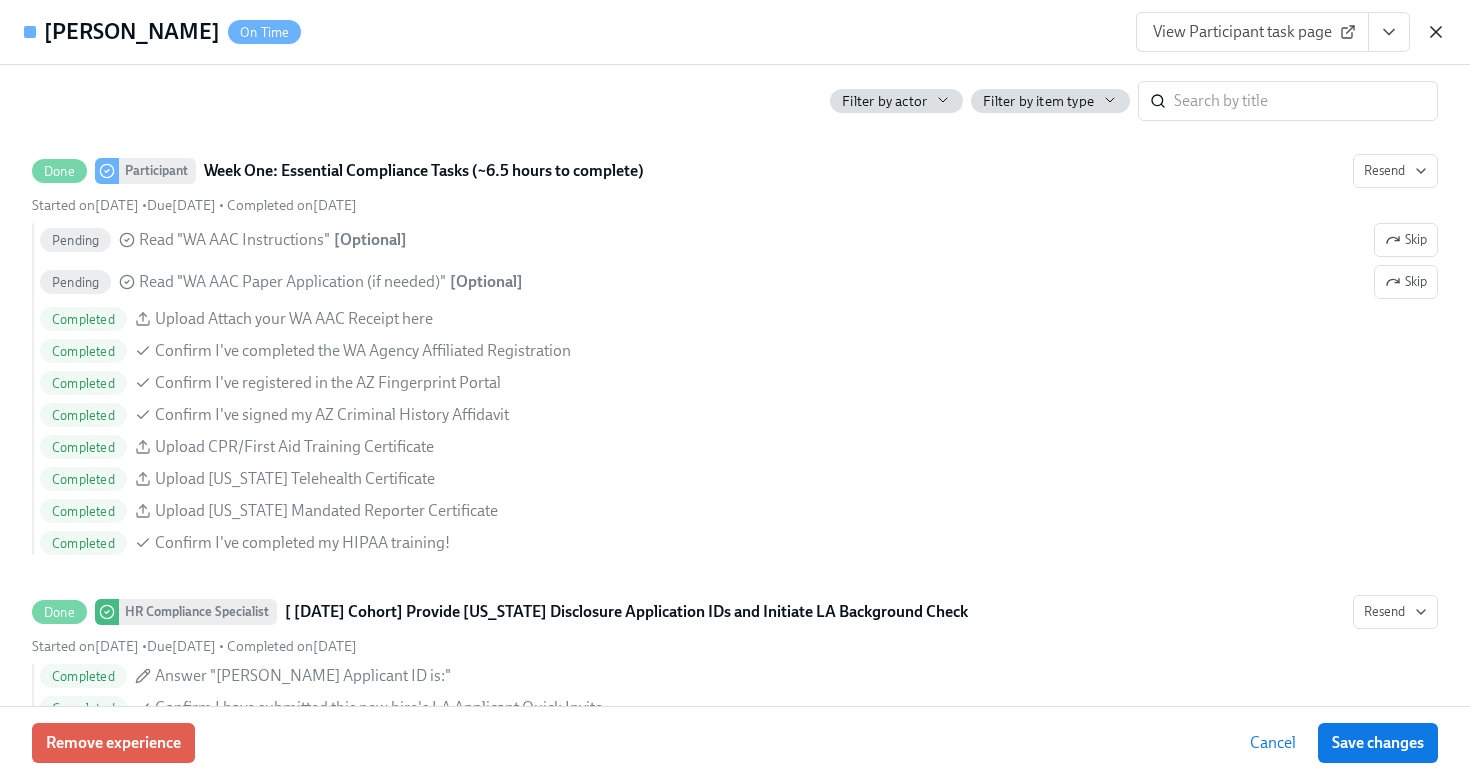 click 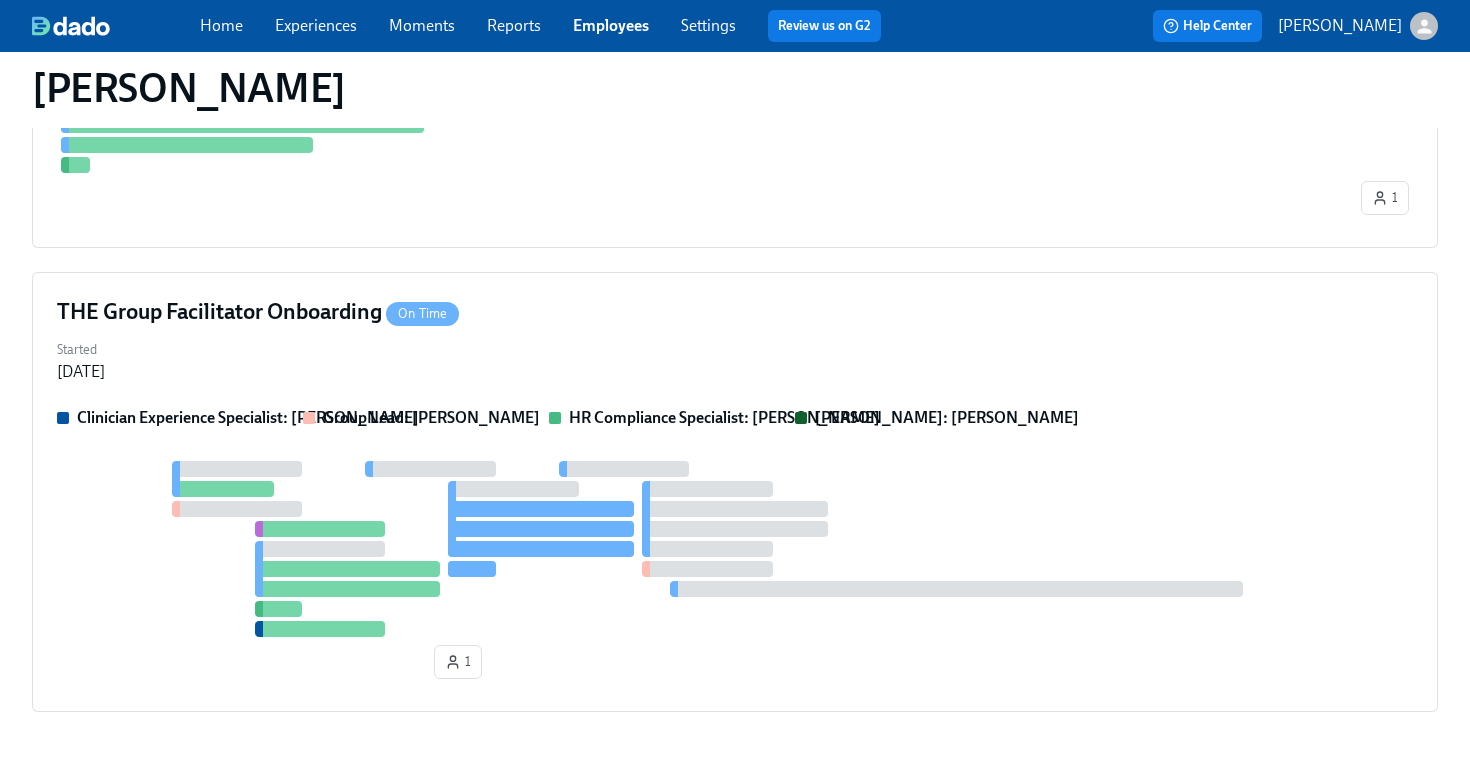 click on "Employees" at bounding box center [611, 25] 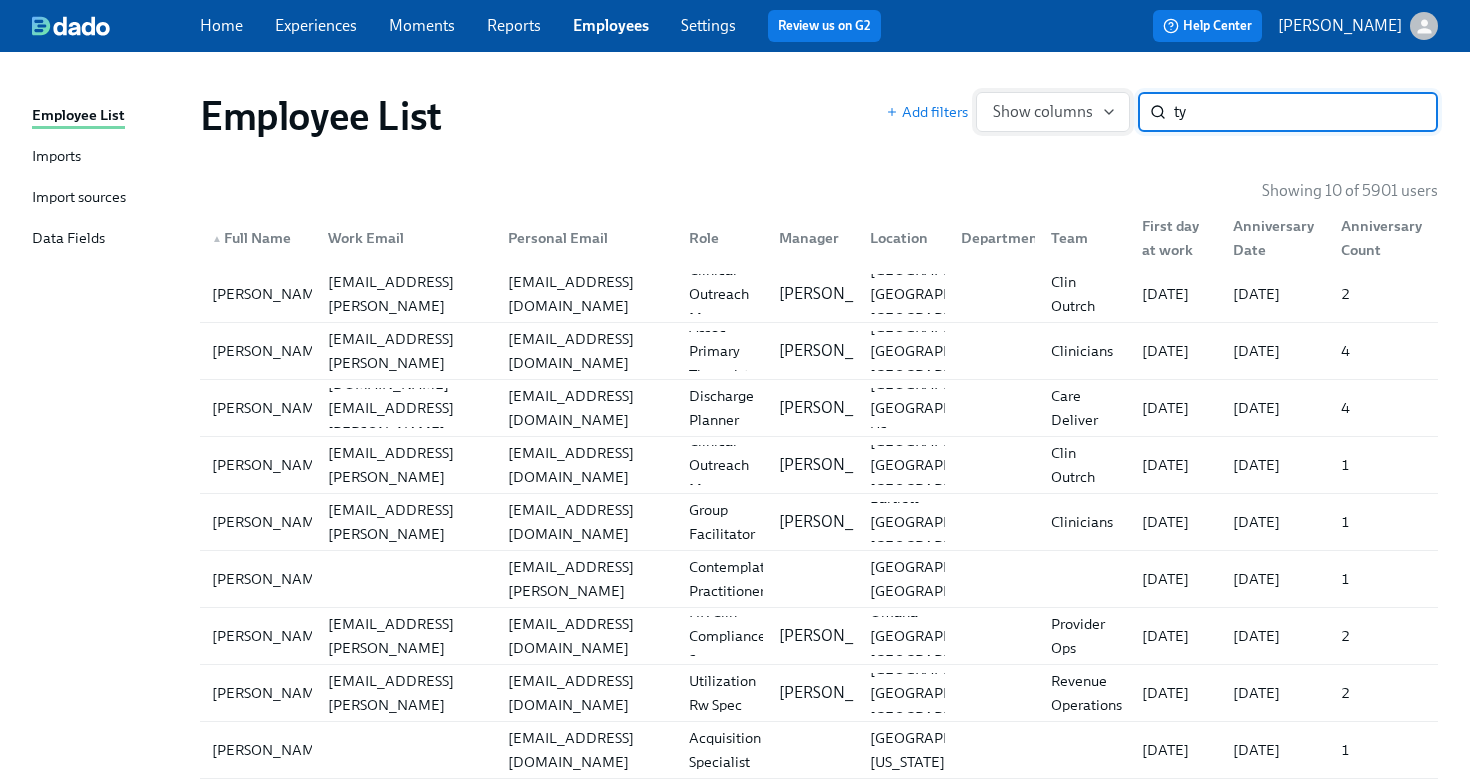 type on "t" 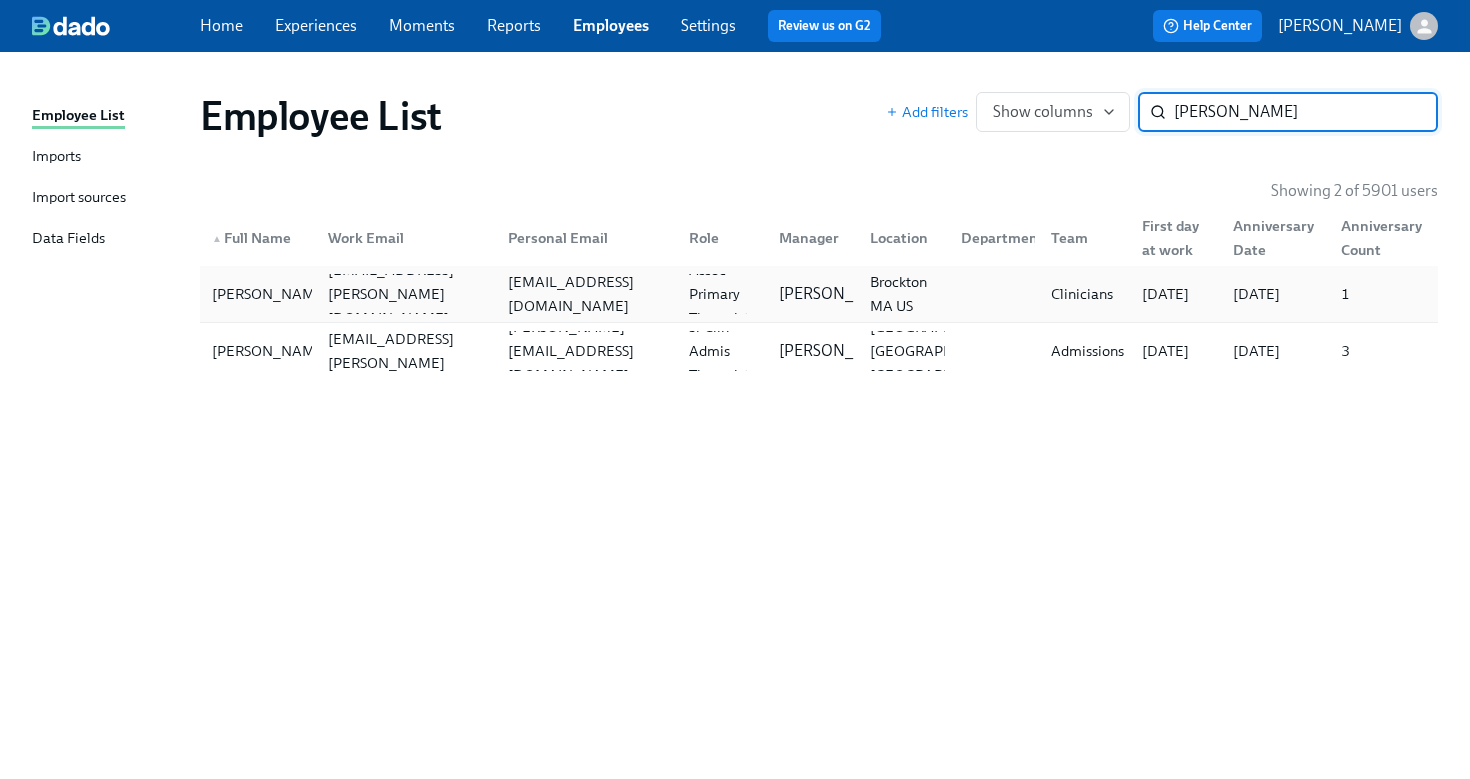 type on "[PERSON_NAME]" 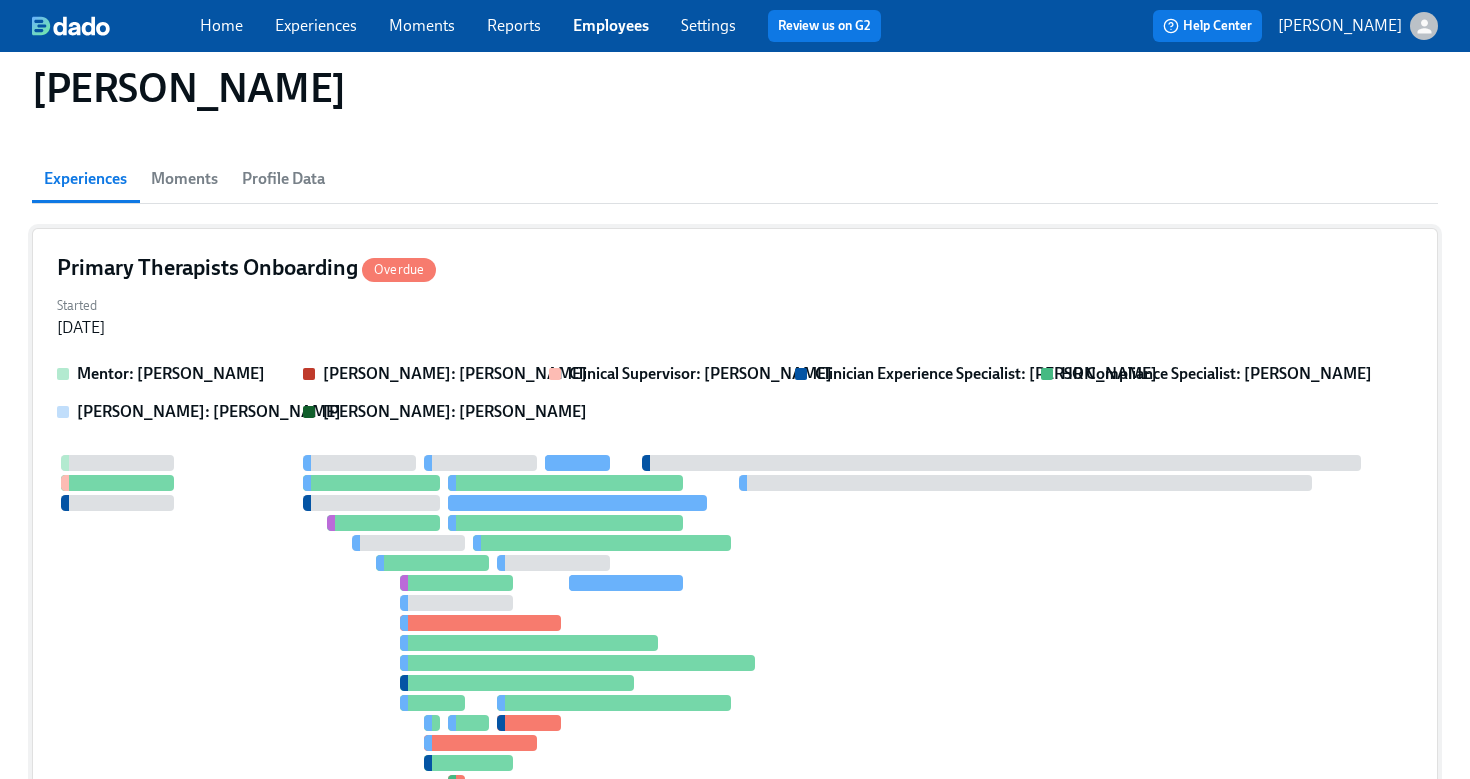 scroll, scrollTop: 129, scrollLeft: 0, axis: vertical 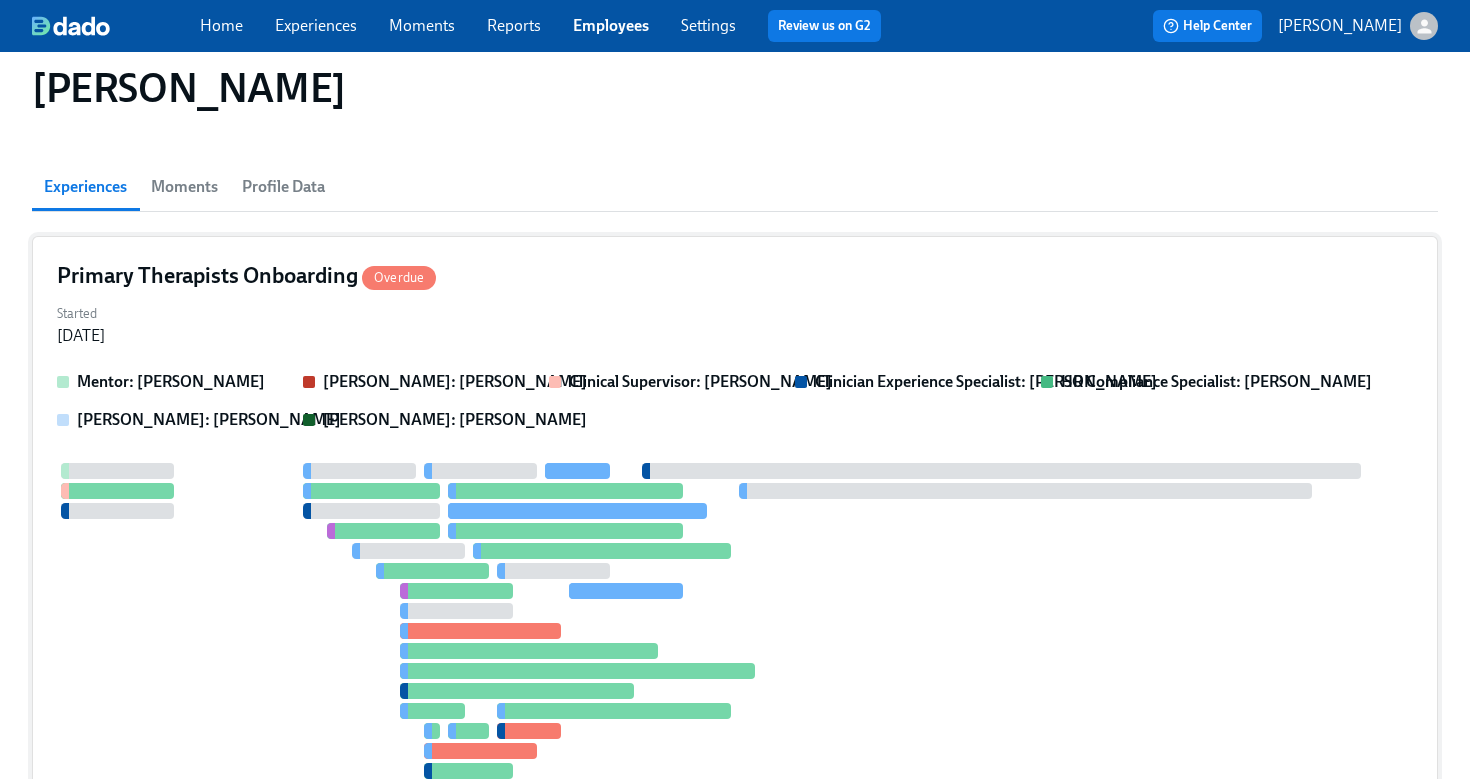 click on "Primary Therapists Onboarding   Overdue" at bounding box center (735, 276) 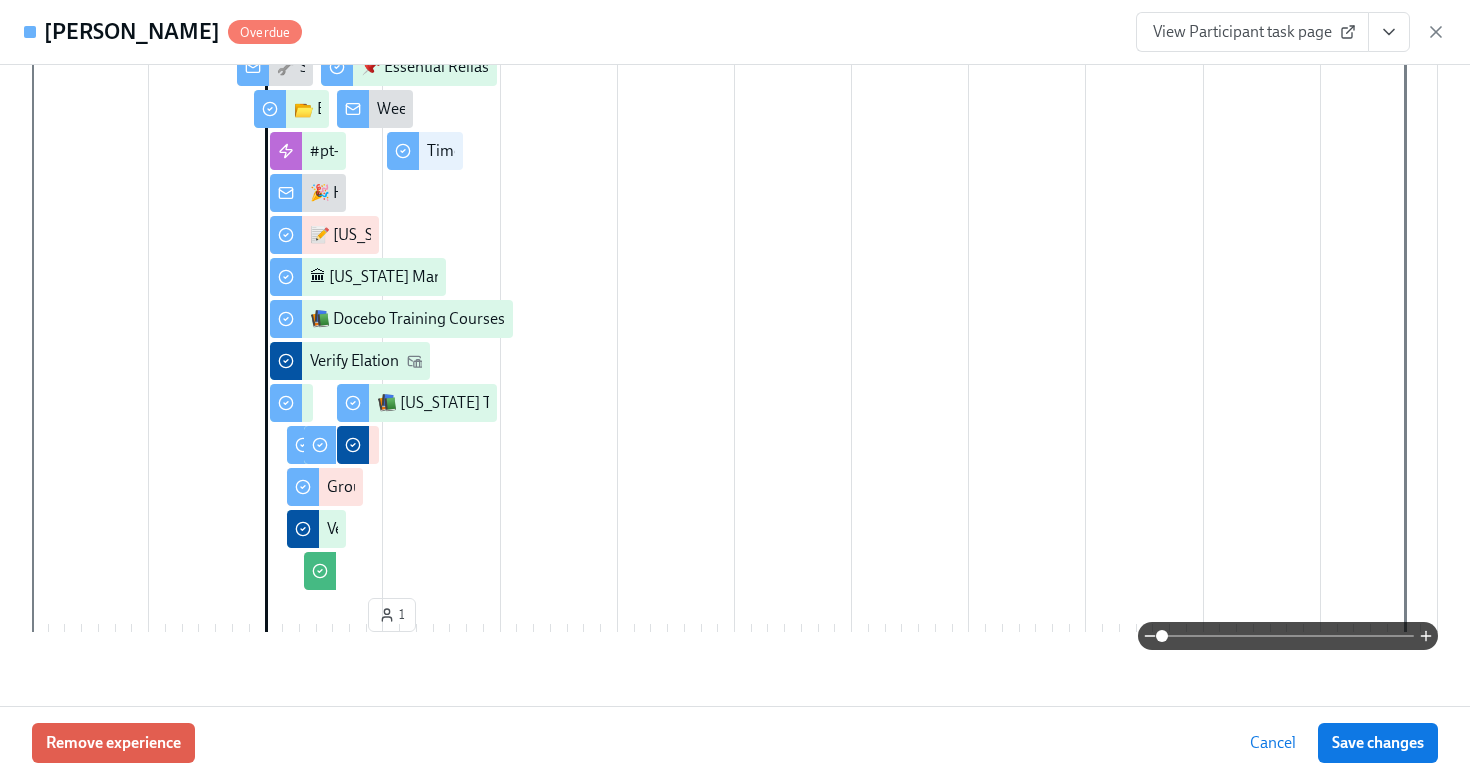 scroll, scrollTop: 851, scrollLeft: 0, axis: vertical 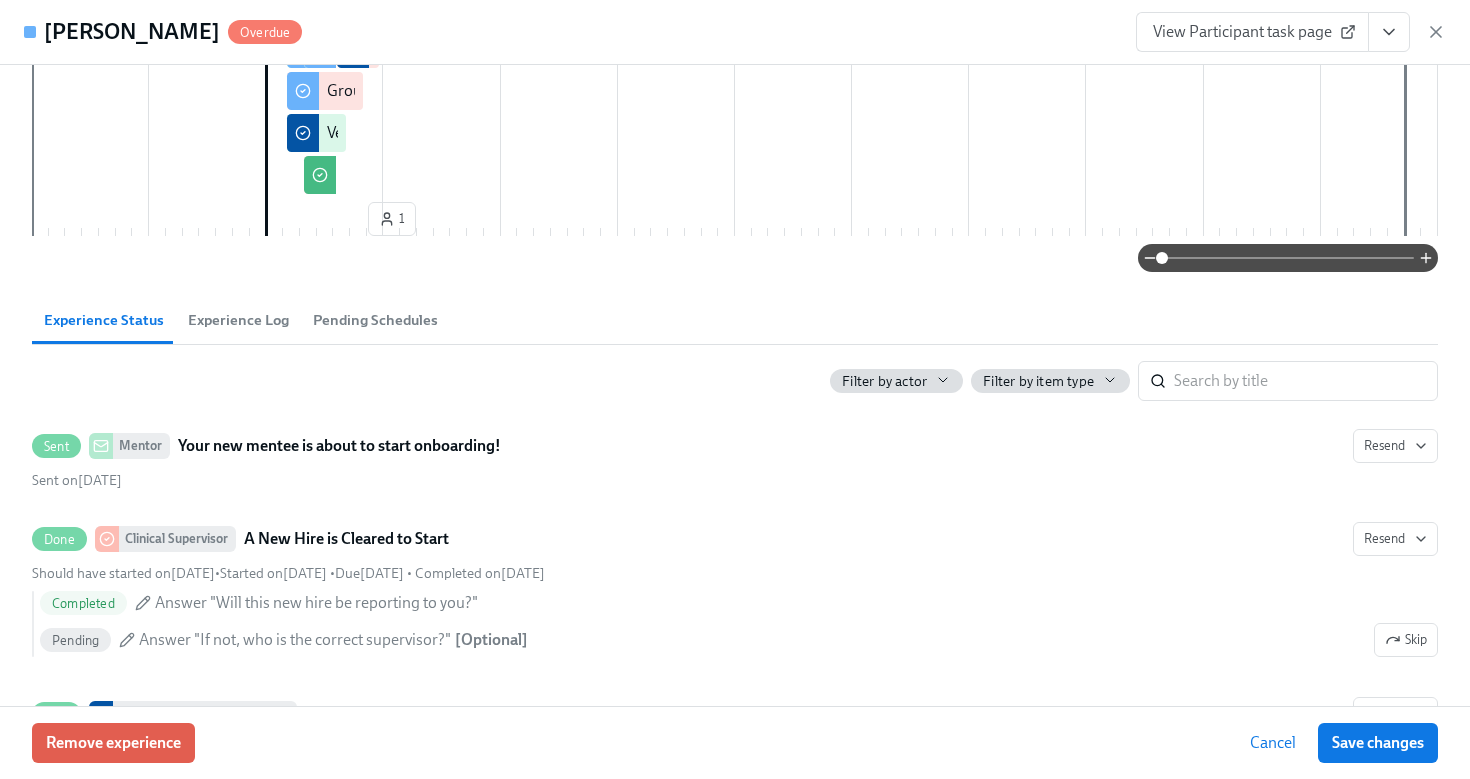 click 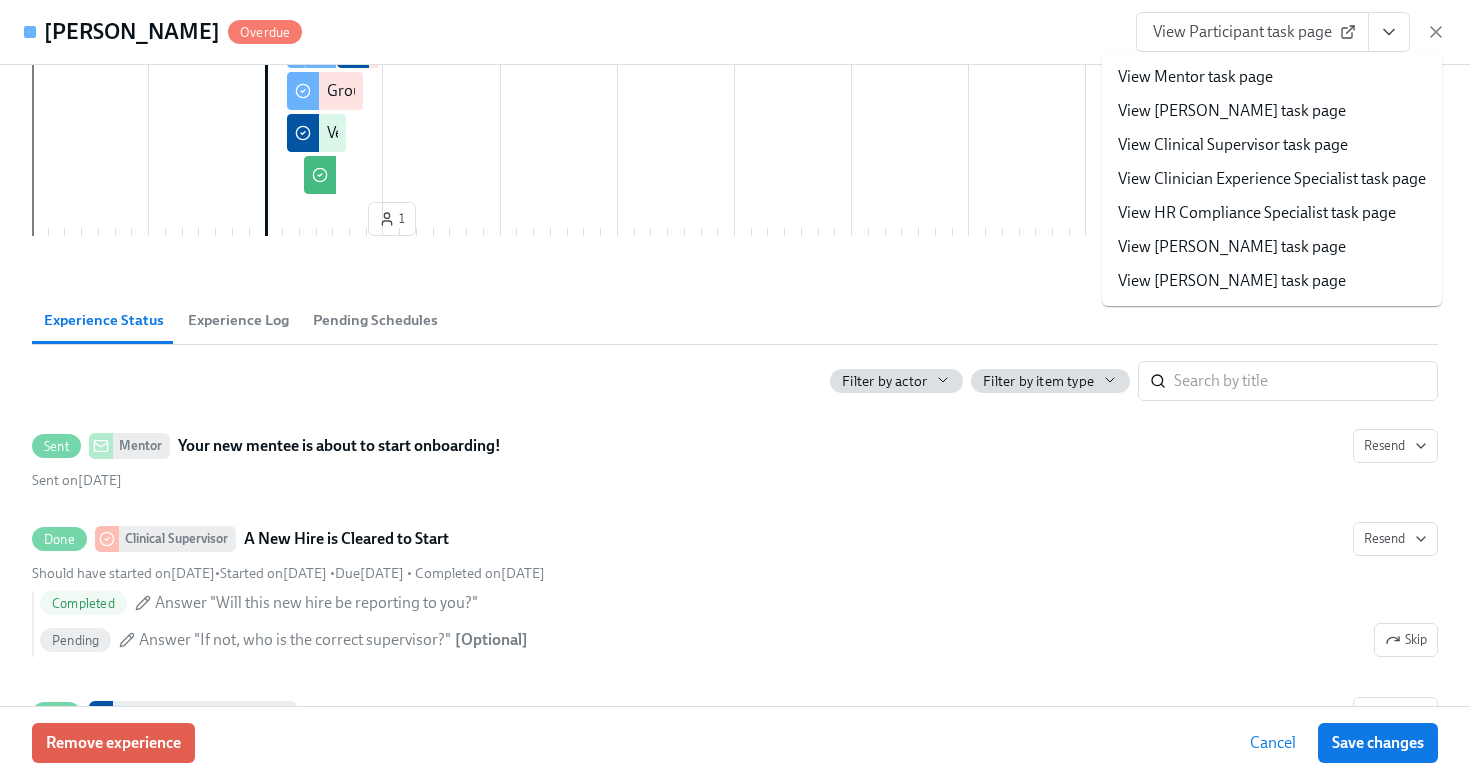 click on "View HR Compliance Specialist task page" at bounding box center (1257, 213) 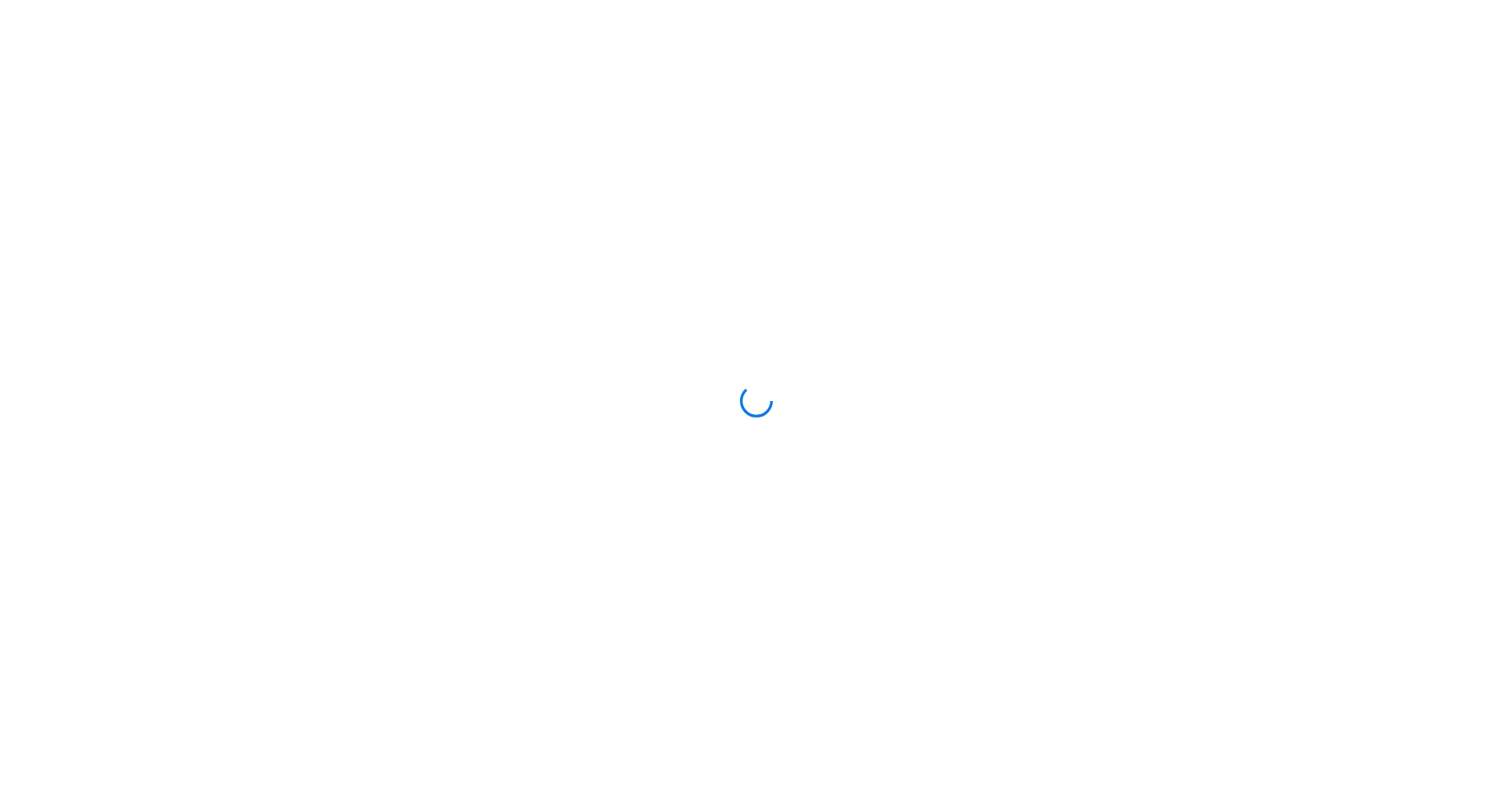 scroll, scrollTop: 0, scrollLeft: 0, axis: both 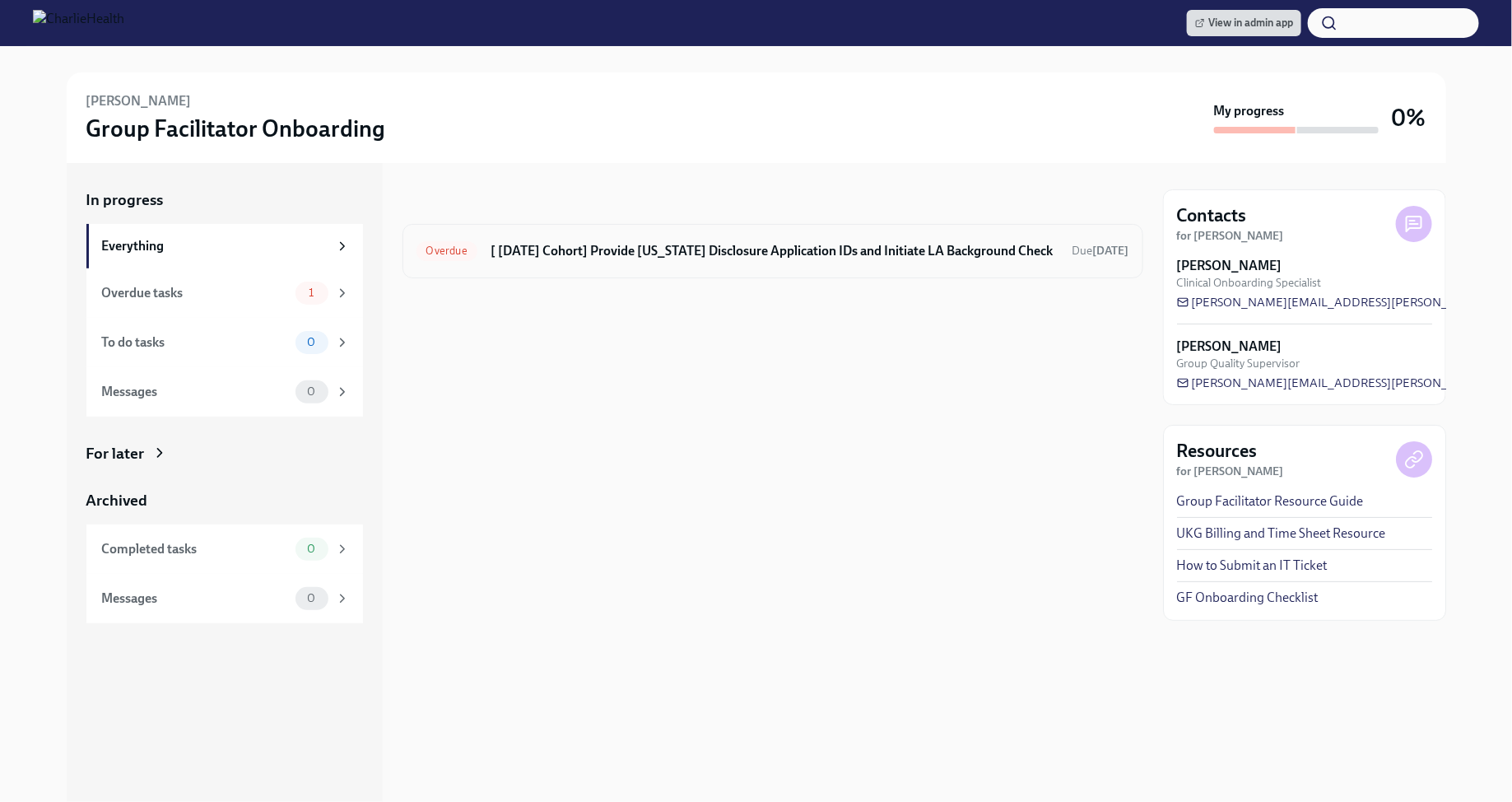 click on "[ [DATE] Cohort] Provide [US_STATE] Disclosure Application IDs and Initiate LA Background Check" at bounding box center [775, 251] 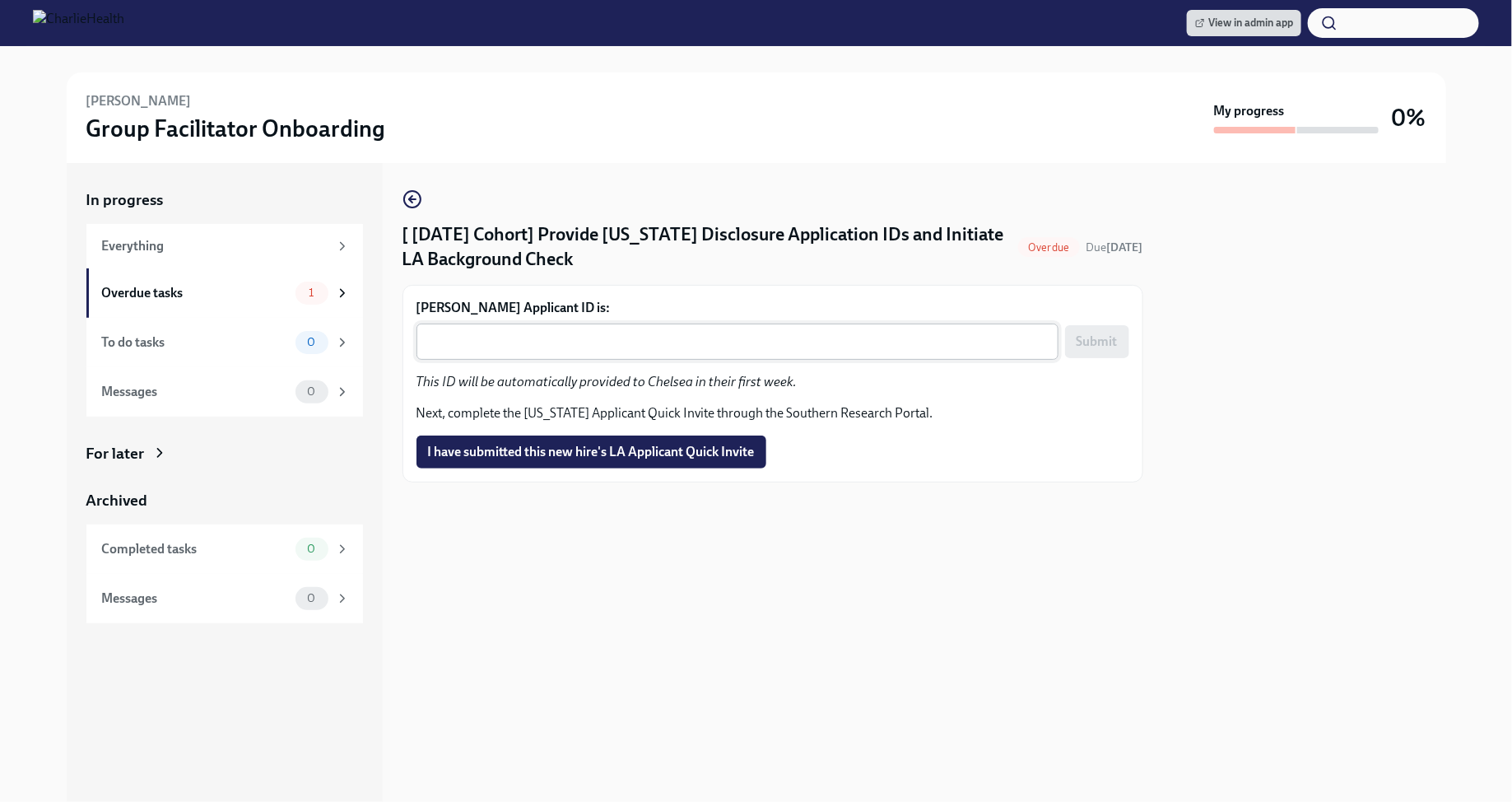 click on "[PERSON_NAME] Applicant ID is:" at bounding box center (737, 342) 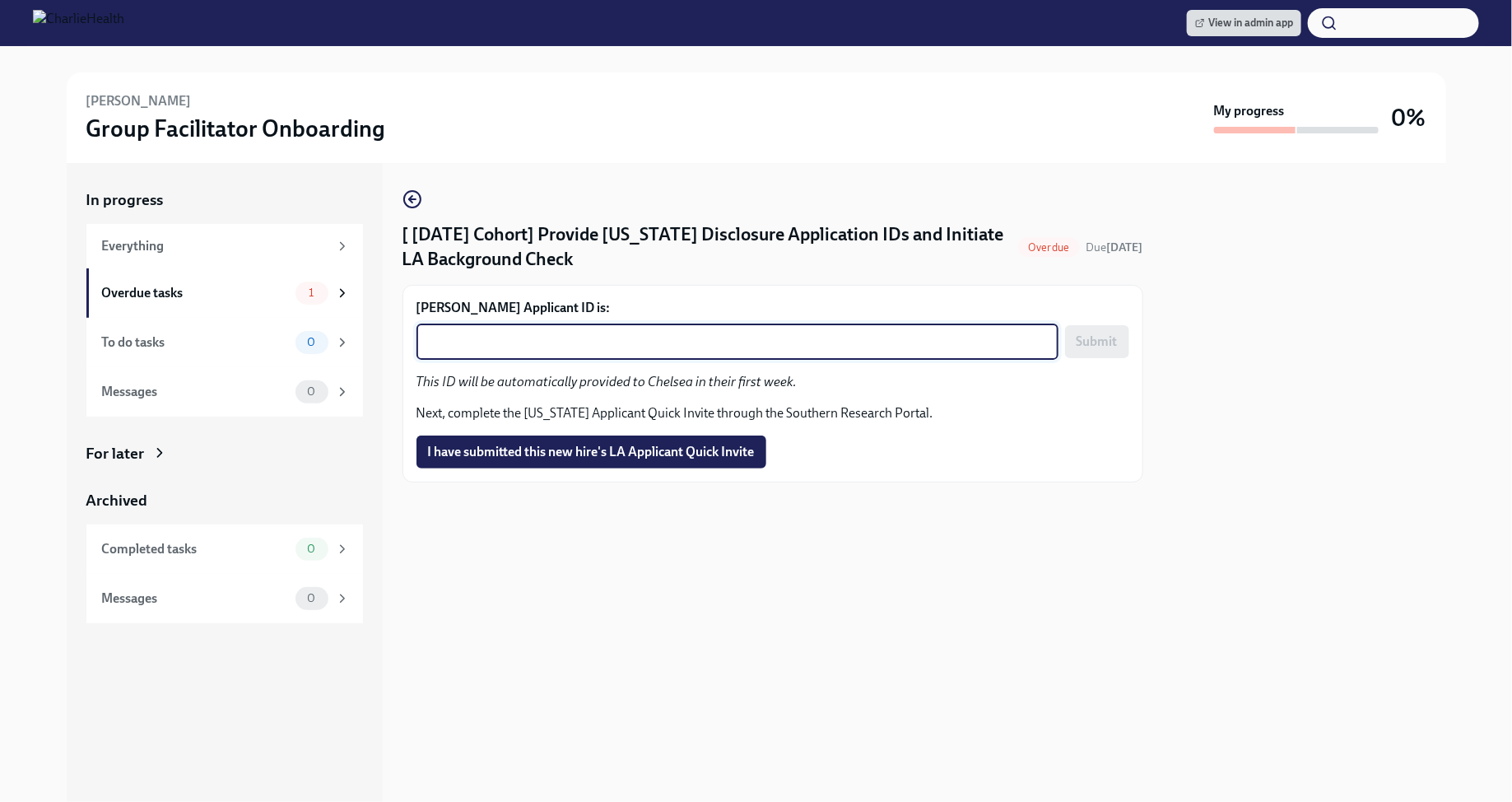 paste on "1234735" 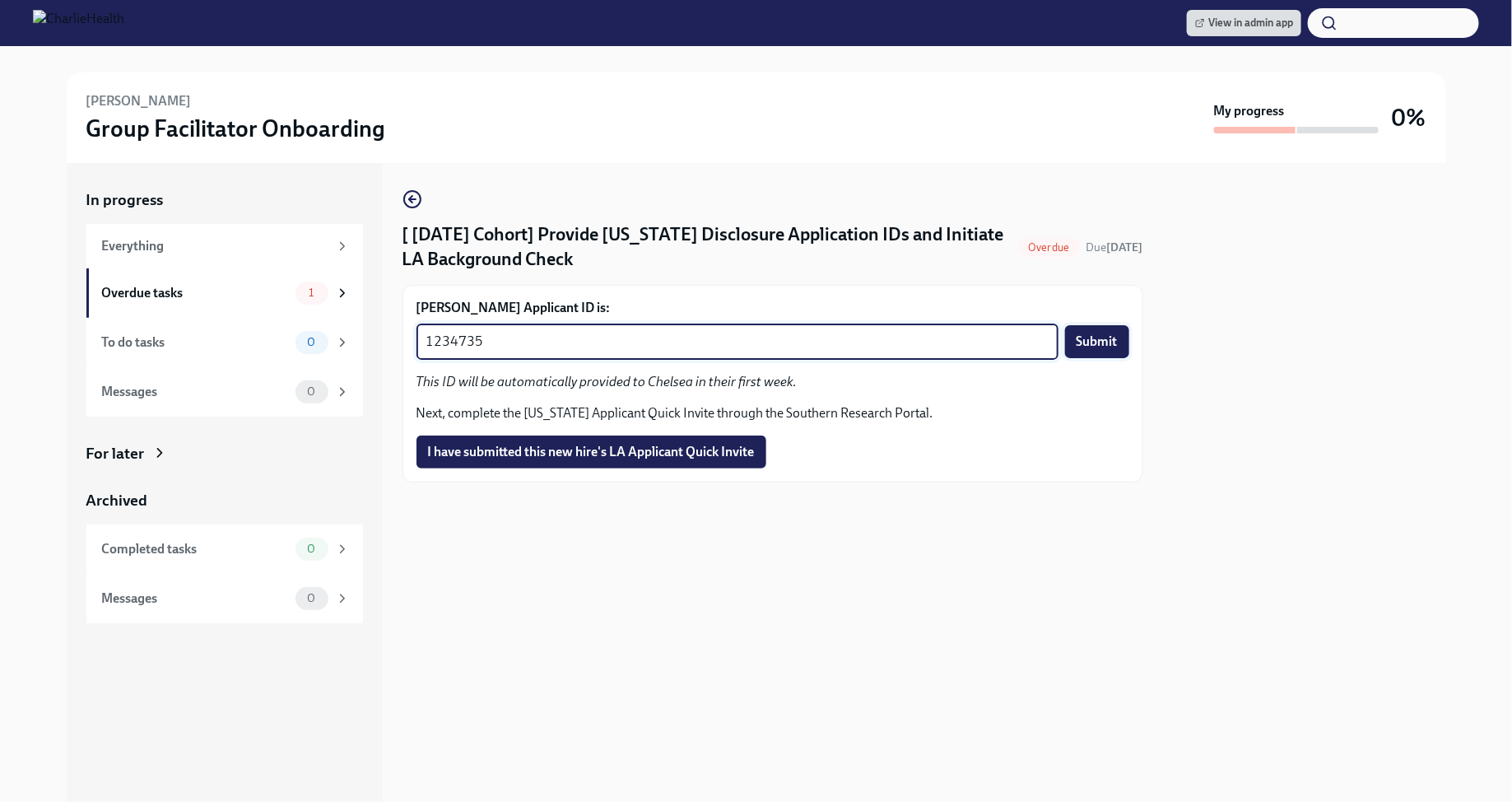 type on "1234735" 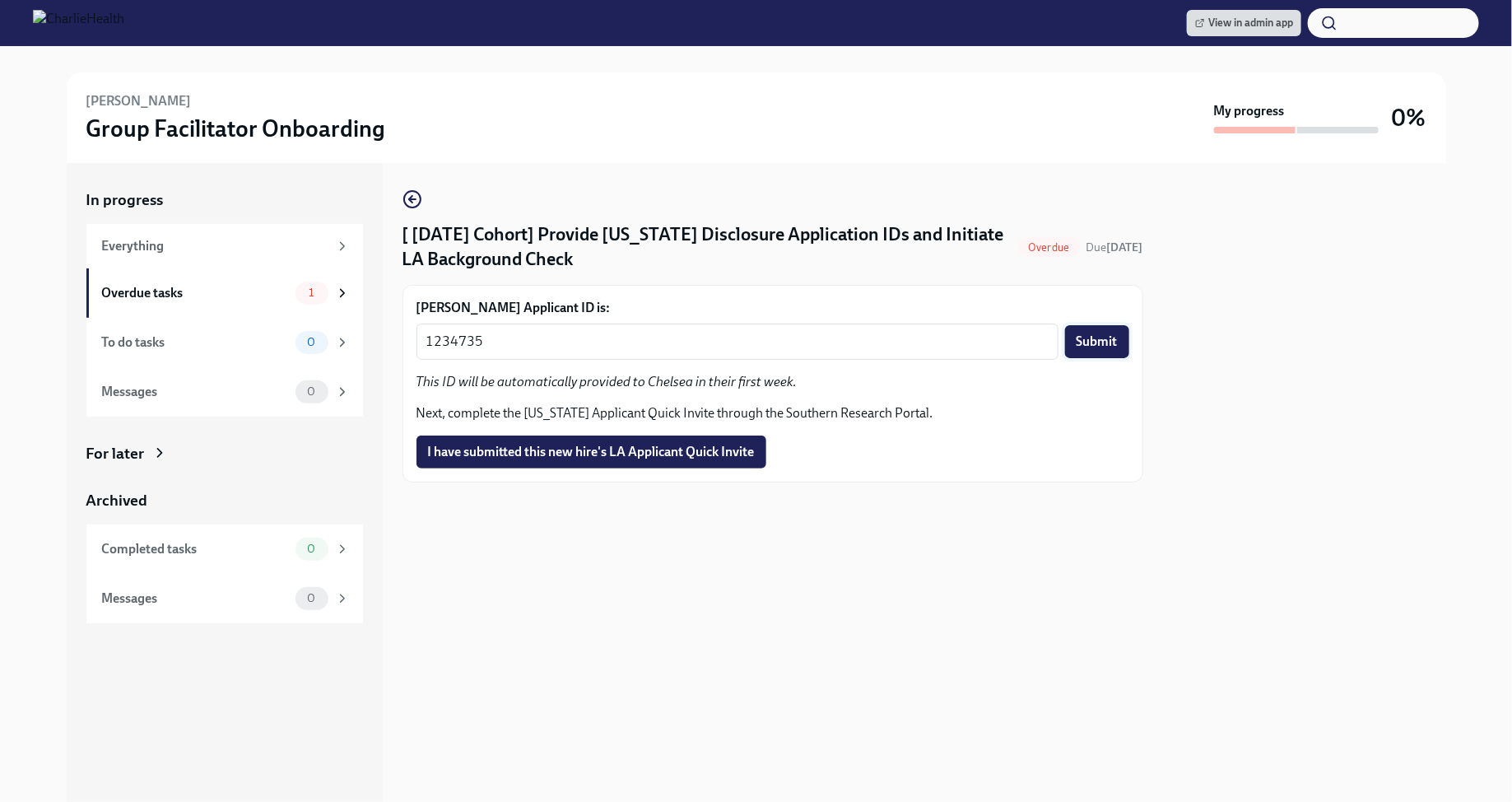 click on "Submit" at bounding box center (1097, 342) 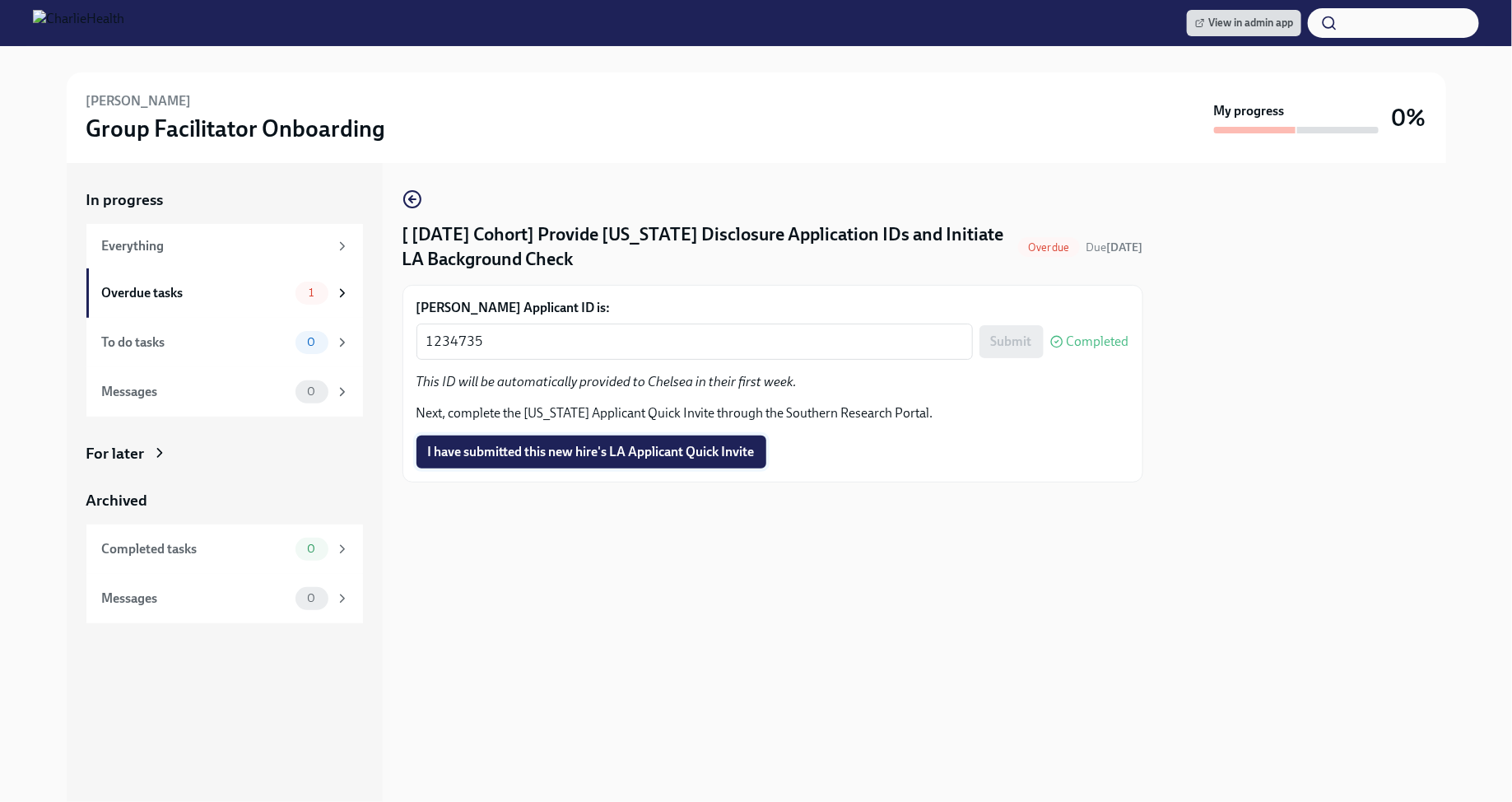 click on "I have submitted this new hire's LA Applicant Quick Invite" at bounding box center (591, 452) 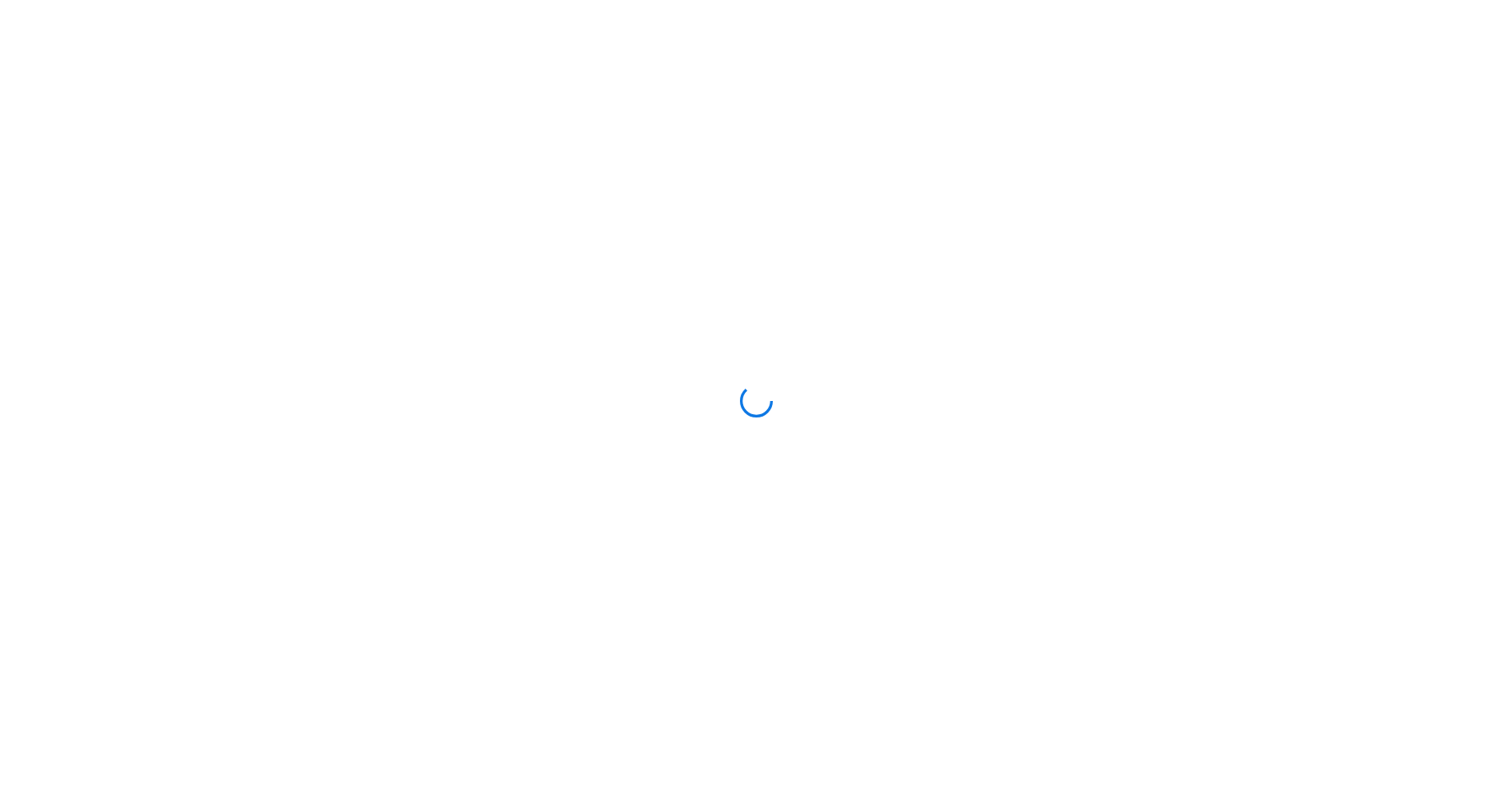 scroll, scrollTop: 0, scrollLeft: 0, axis: both 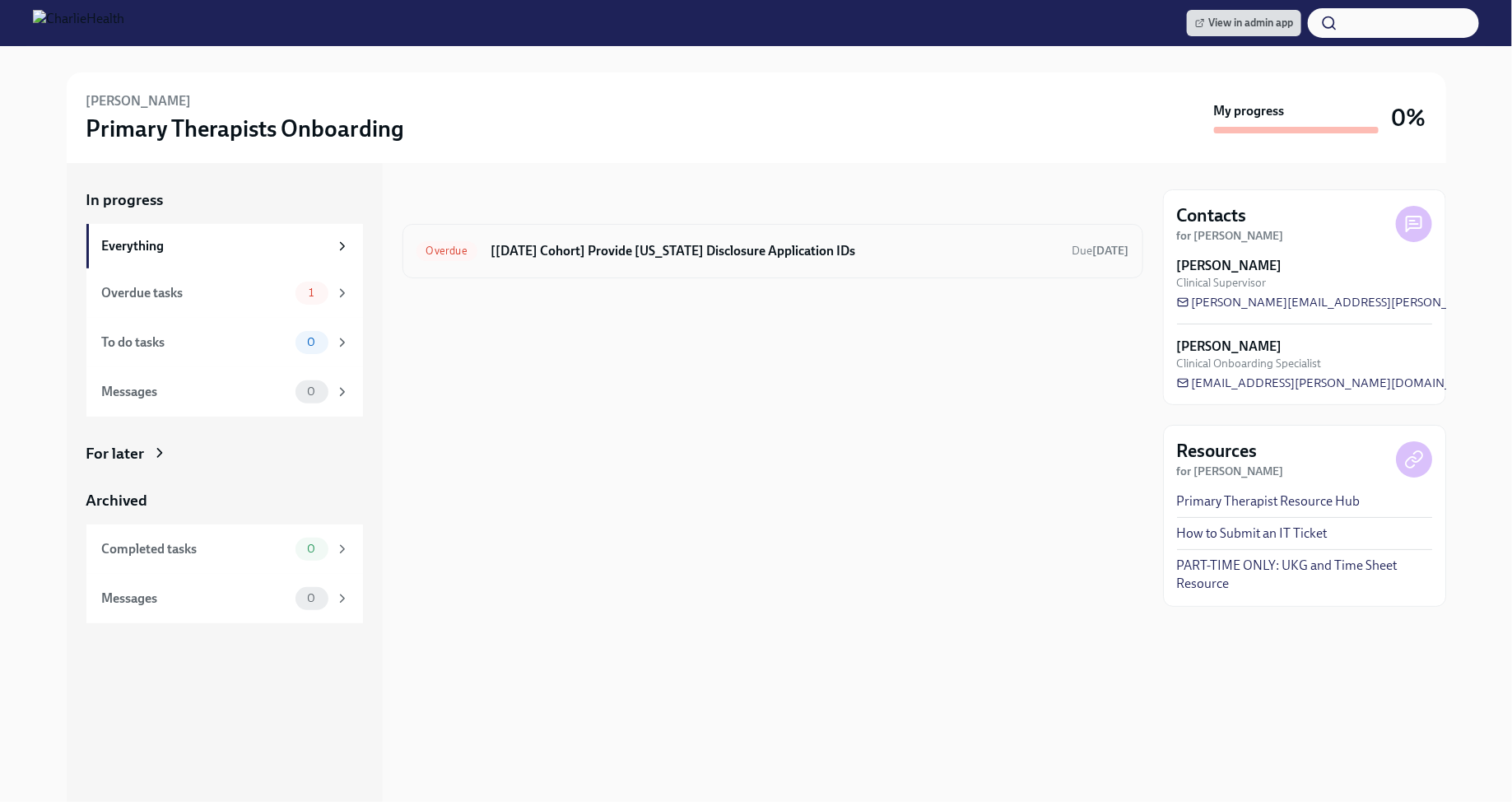 click on "Overdue [Jul 14th Cohort] Provide Utah Disclosure Application IDs Due  4 days ago" at bounding box center [773, 251] 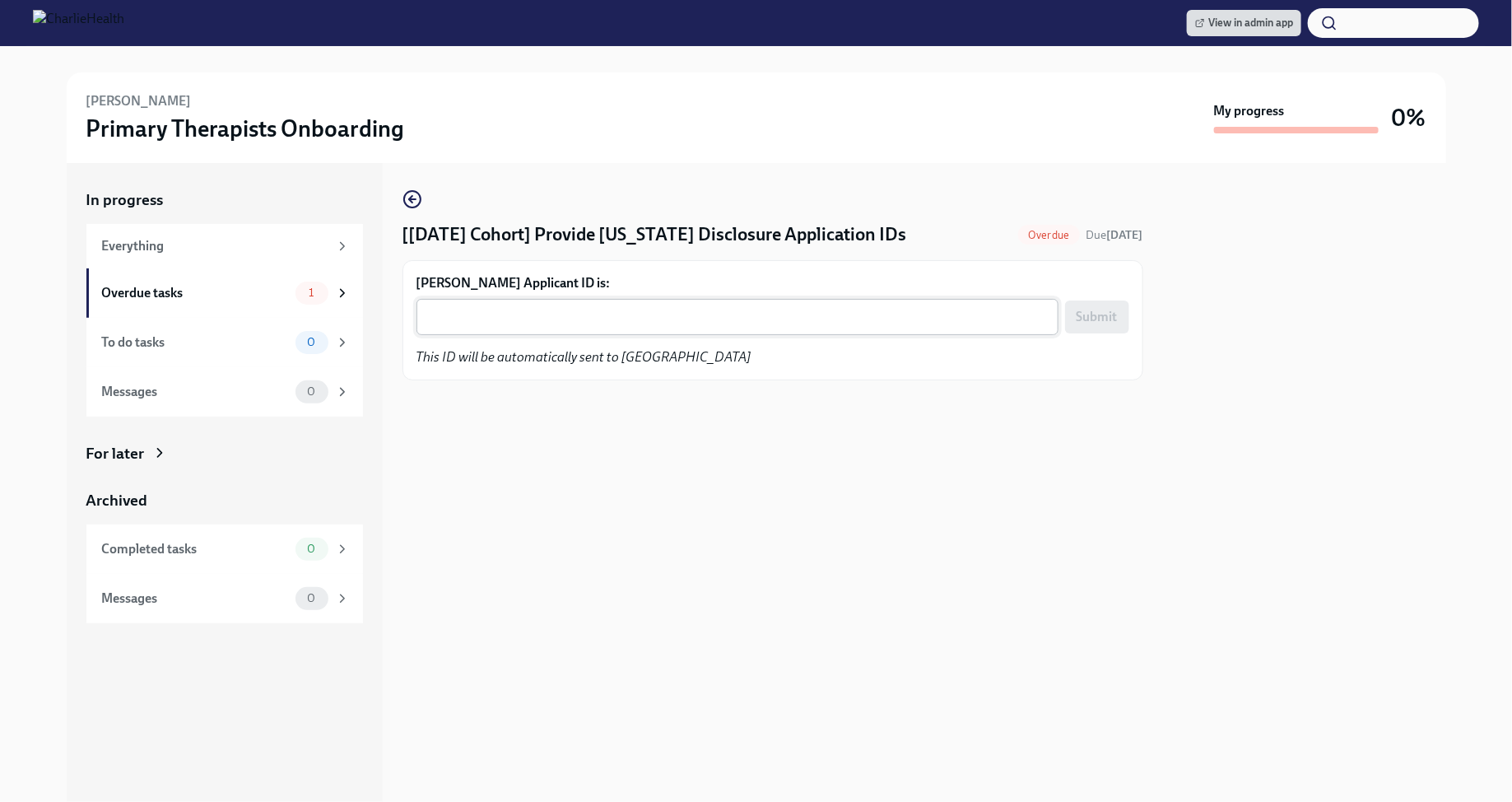 click on "Amaryah Alves's Applicant ID is:" at bounding box center [737, 317] 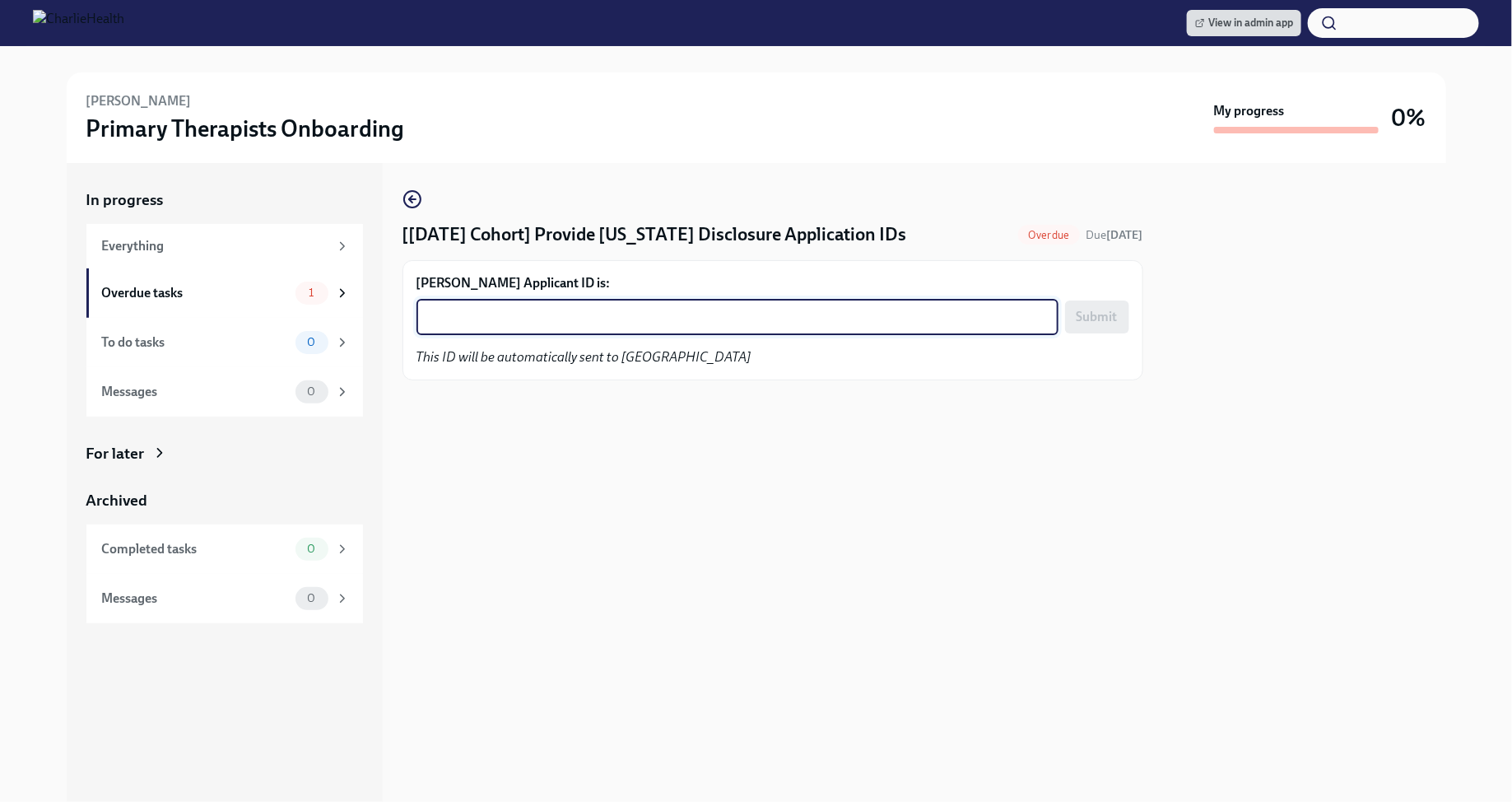 paste on "1234743" 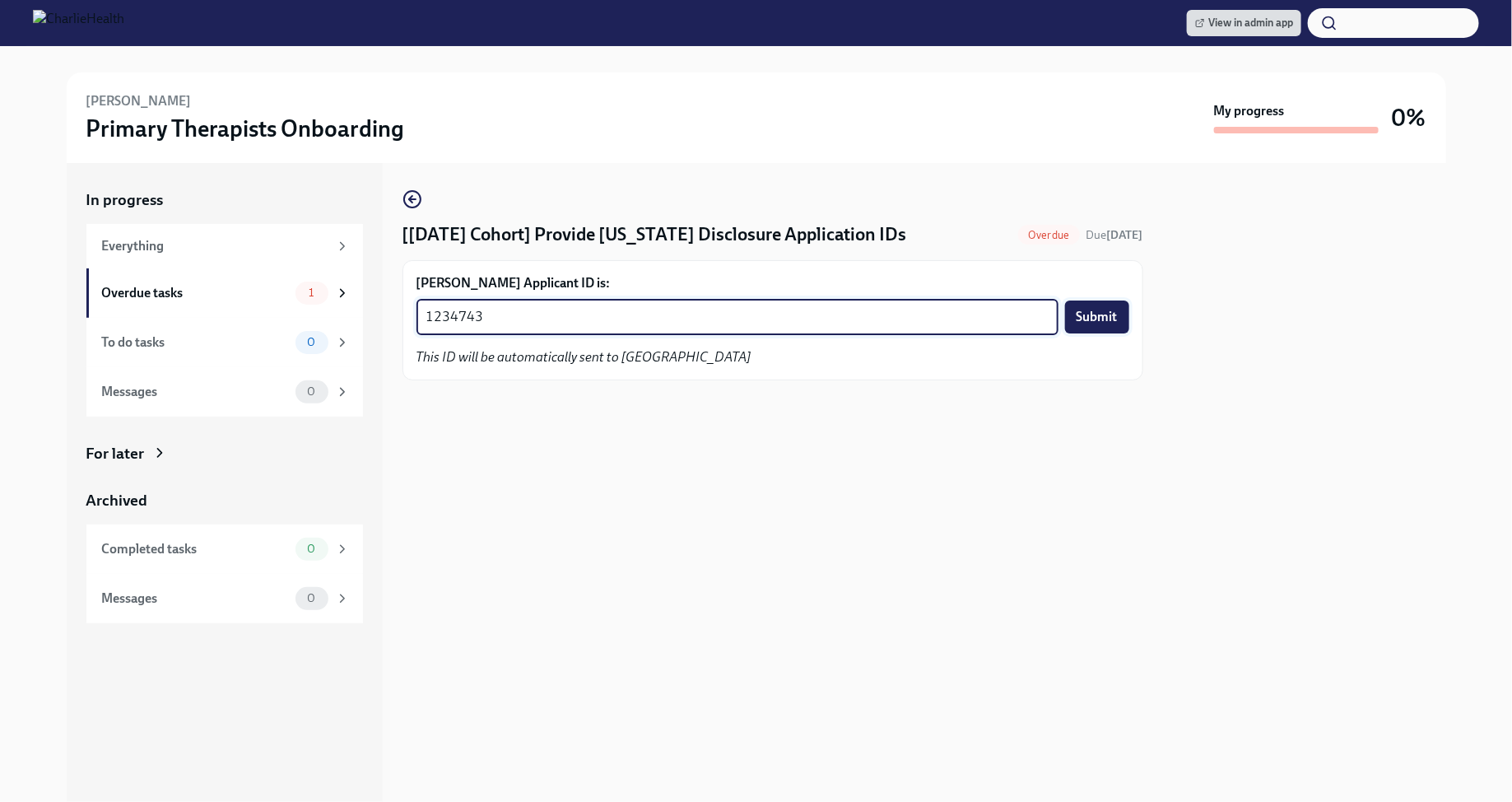 type on "1234743" 